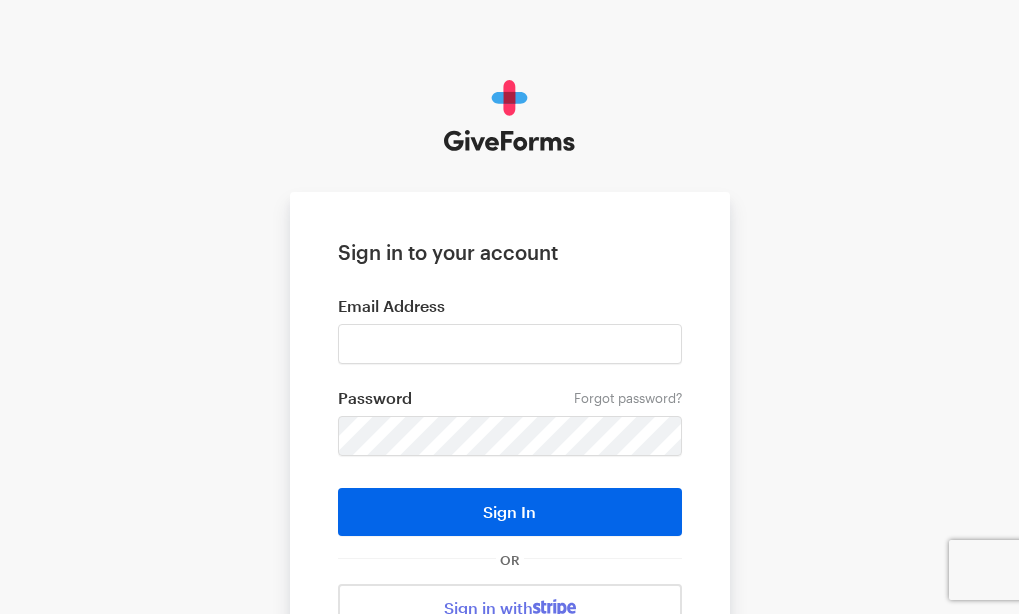 scroll, scrollTop: 0, scrollLeft: 0, axis: both 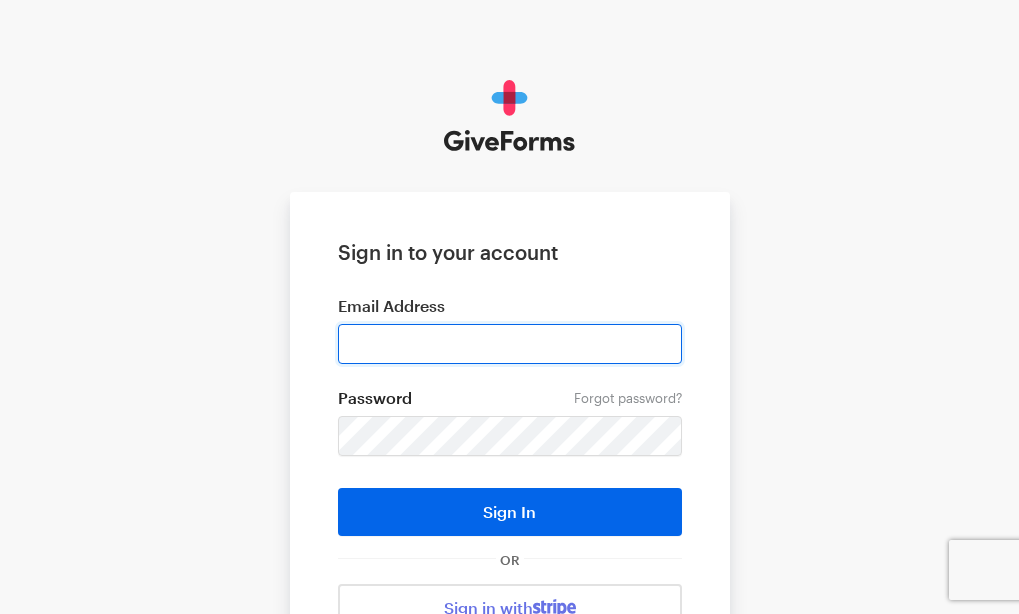 type on "bendkaufman@gmail.com" 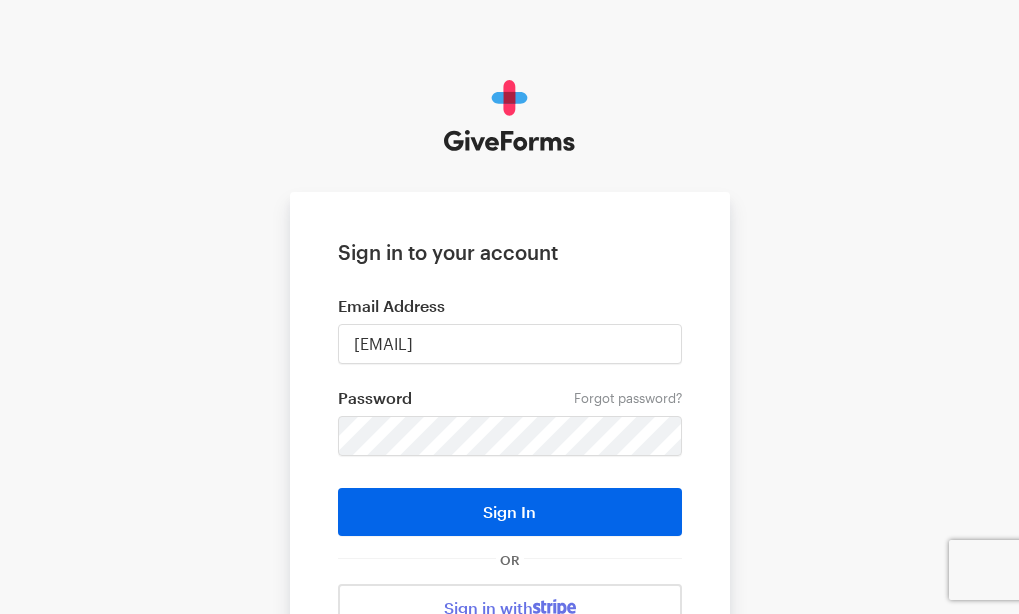 click on "Sign in to your account
Email Address
bendkaufman@gmail.com
Forgot password?
Password
Sign In
OR
Sign in with" at bounding box center [510, 436] 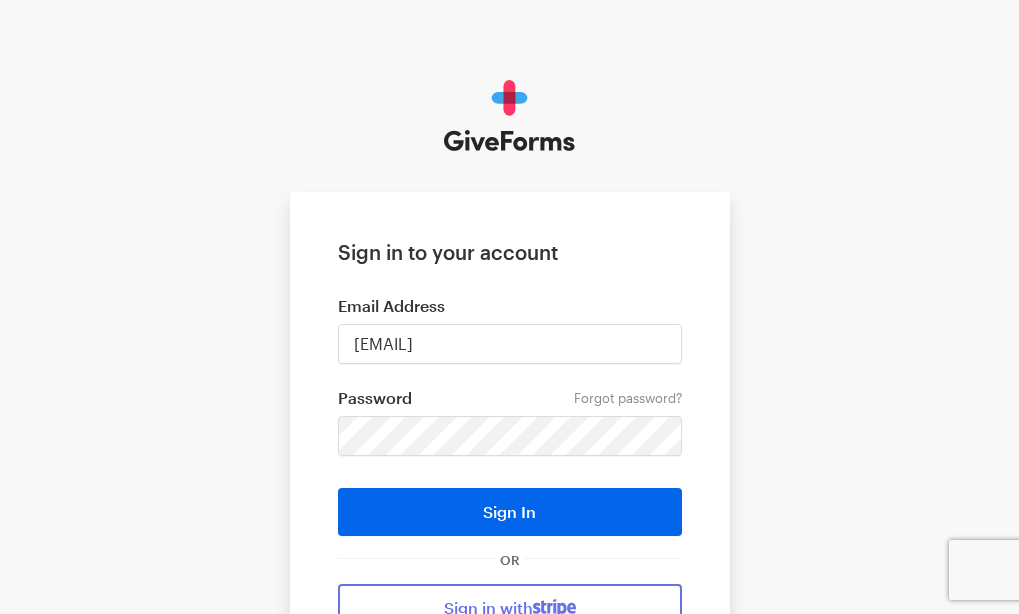 click on "Sign in with" at bounding box center (510, 608) 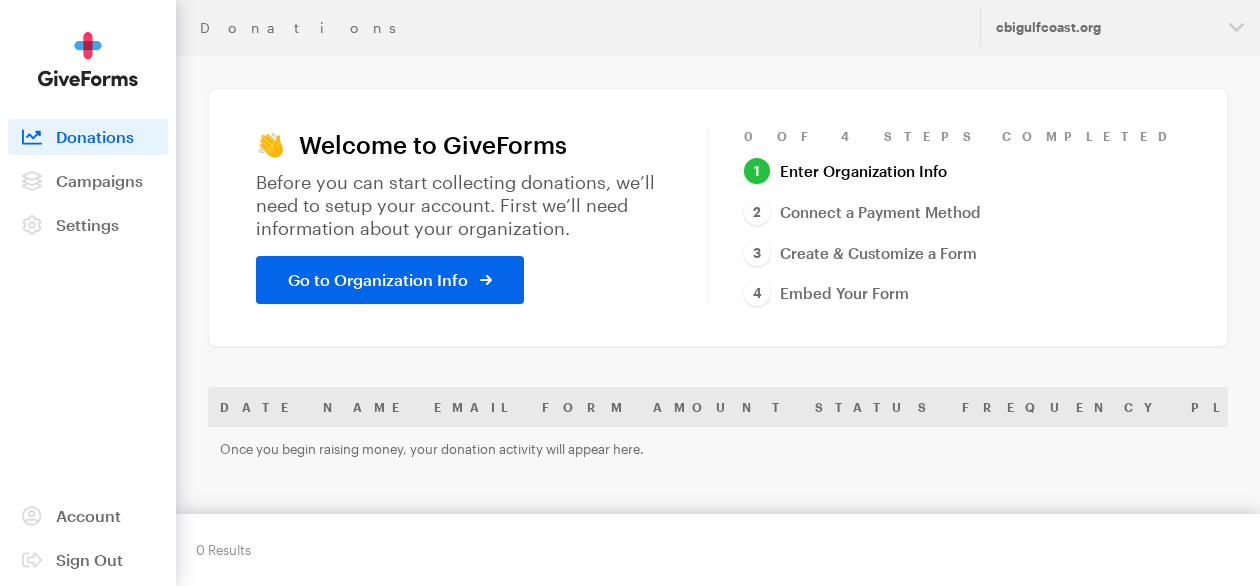 scroll, scrollTop: 0, scrollLeft: 0, axis: both 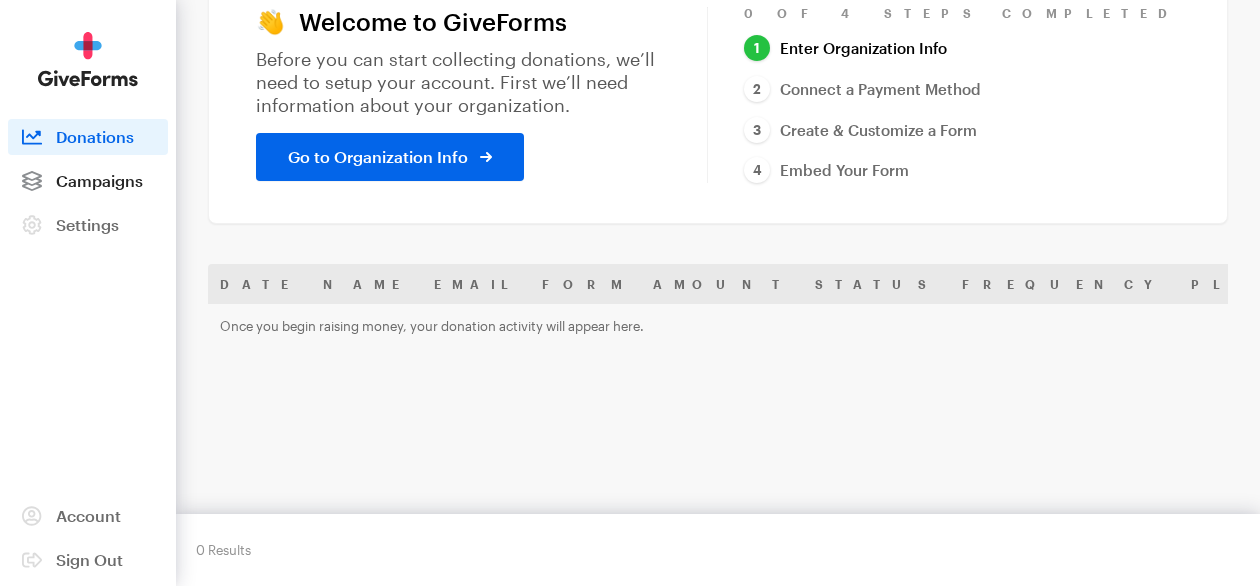 click at bounding box center (32, 181) 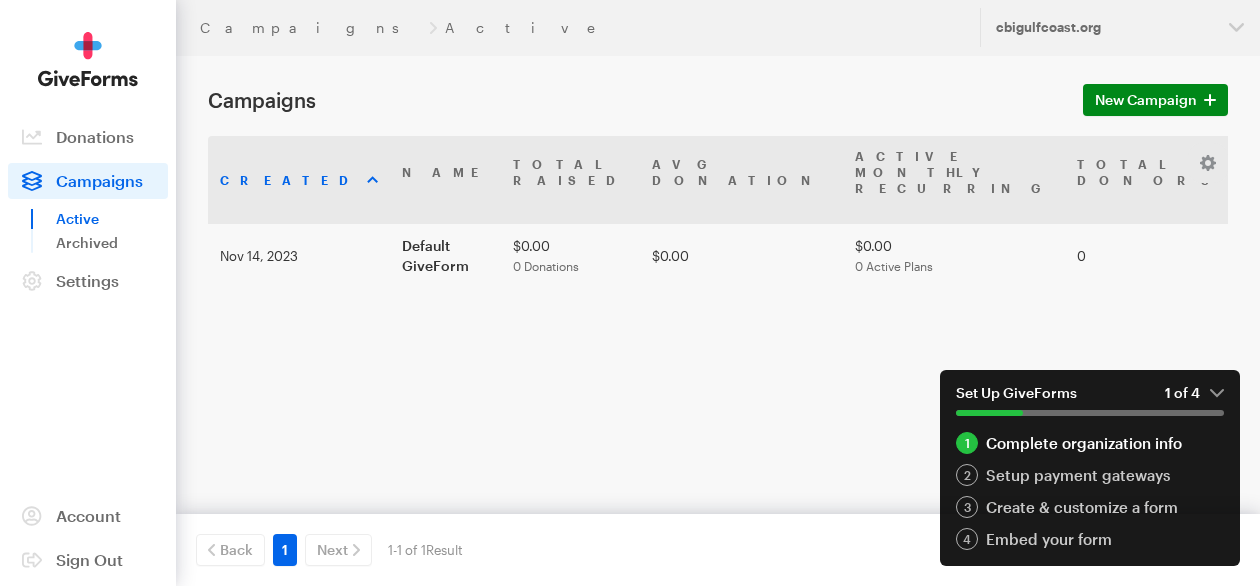 scroll, scrollTop: 0, scrollLeft: 0, axis: both 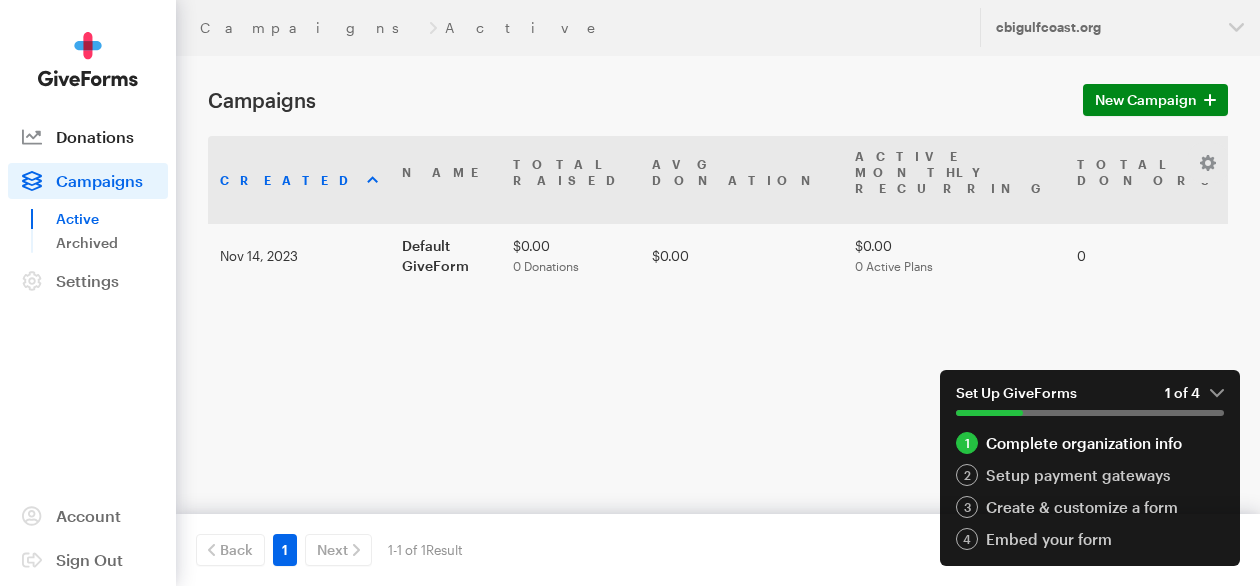 click on "Donations" at bounding box center (95, 136) 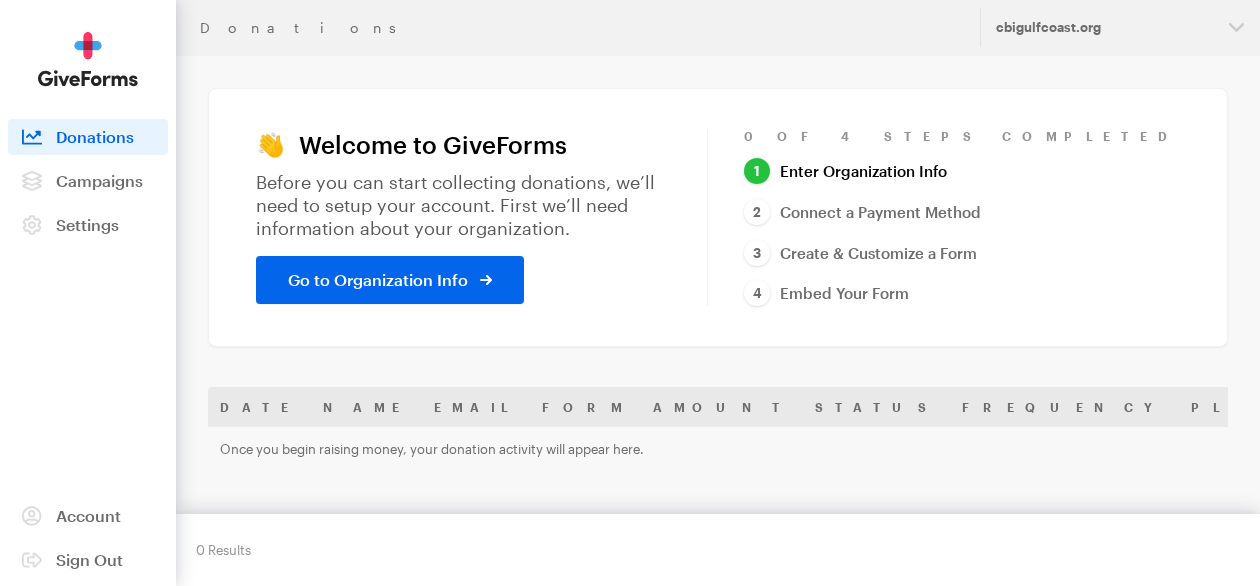 scroll, scrollTop: 0, scrollLeft: 0, axis: both 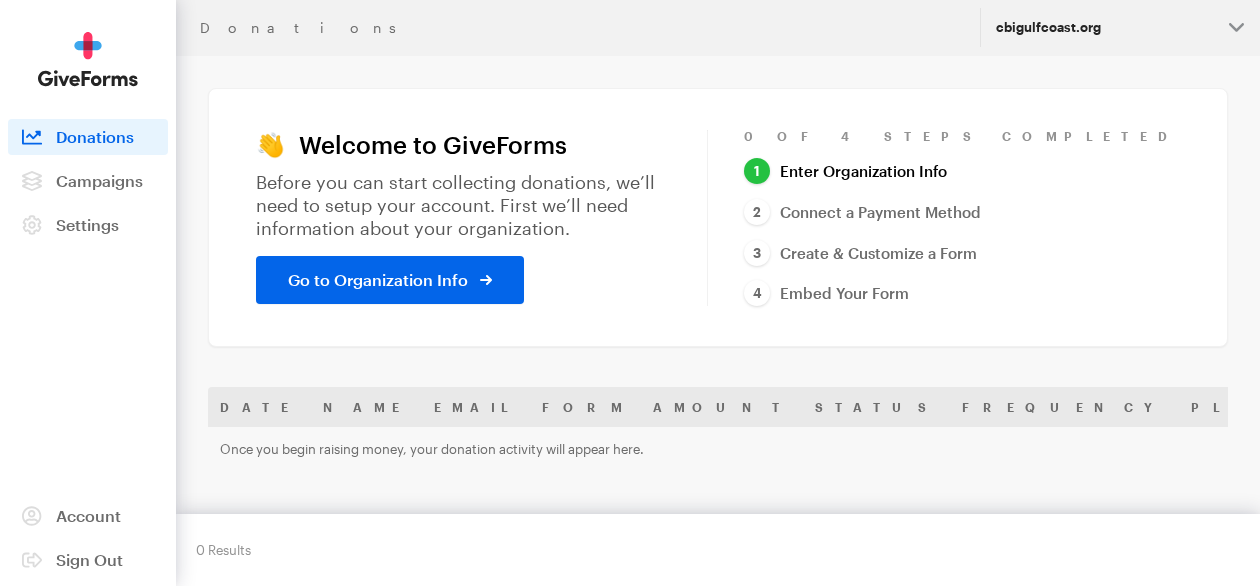 click on "cbigulfcoast.org" at bounding box center (1104, 27) 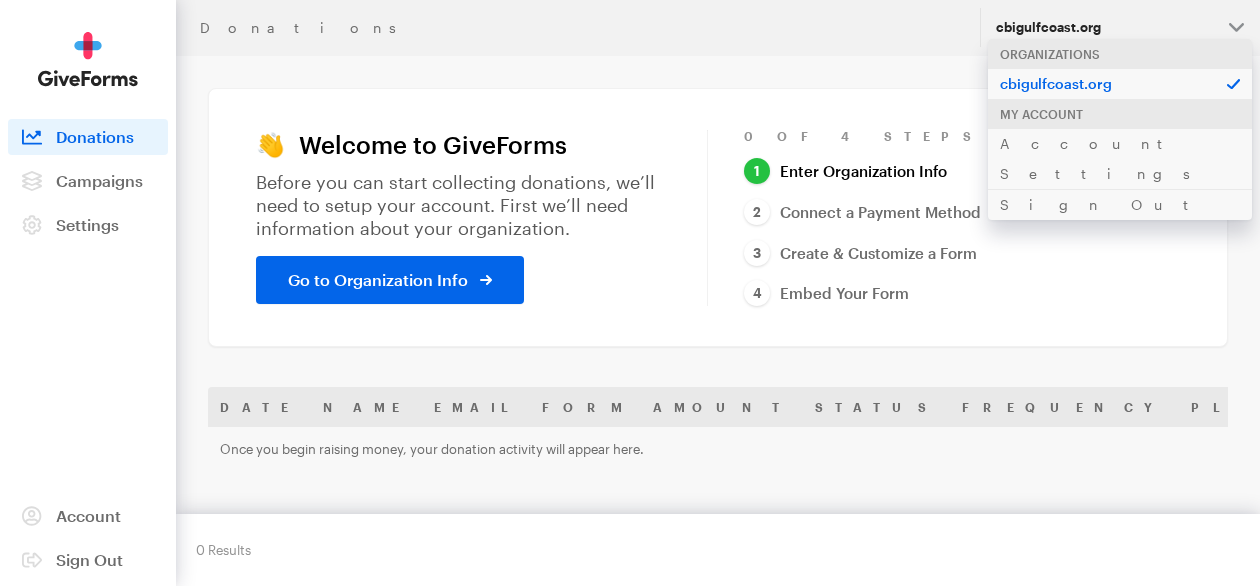 click on "👋  Welcome to GiveForms
Before you can start collecting donations, we’ll need to setup your account. First we’ll need information about your organization.
Go to Organization Info
0 of 4 Steps Completed
Enter Organization Info
Connect a Payment Method
Create & Customize a Form
Embed Your Form" at bounding box center (718, 217) 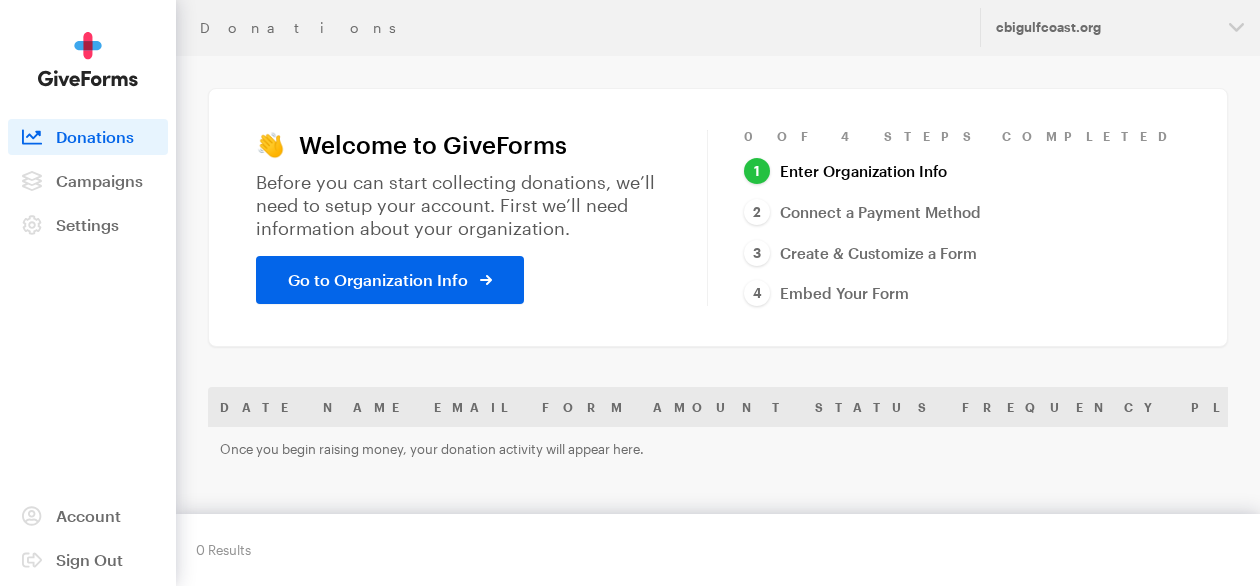 scroll, scrollTop: 0, scrollLeft: 0, axis: both 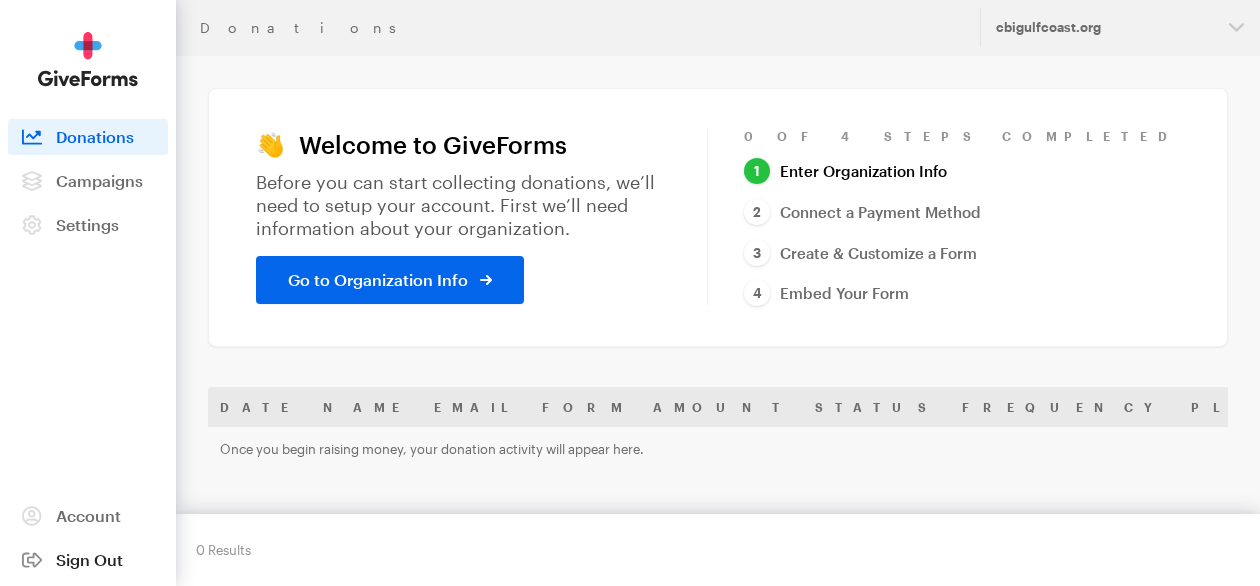 click on "Sign Out" at bounding box center (89, 559) 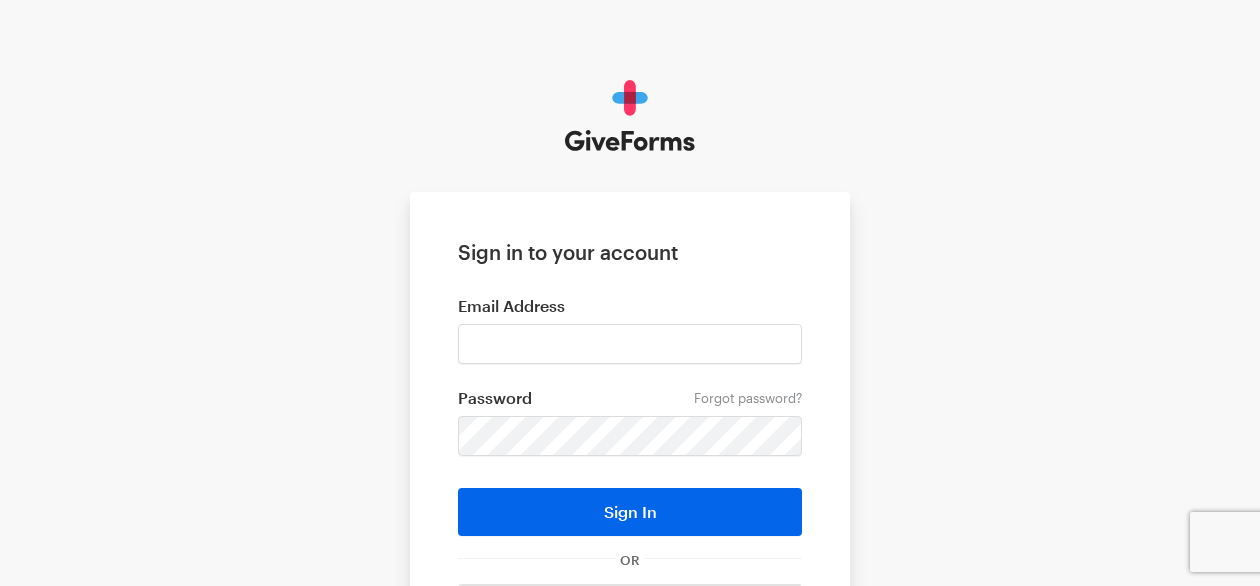 scroll, scrollTop: 0, scrollLeft: 0, axis: both 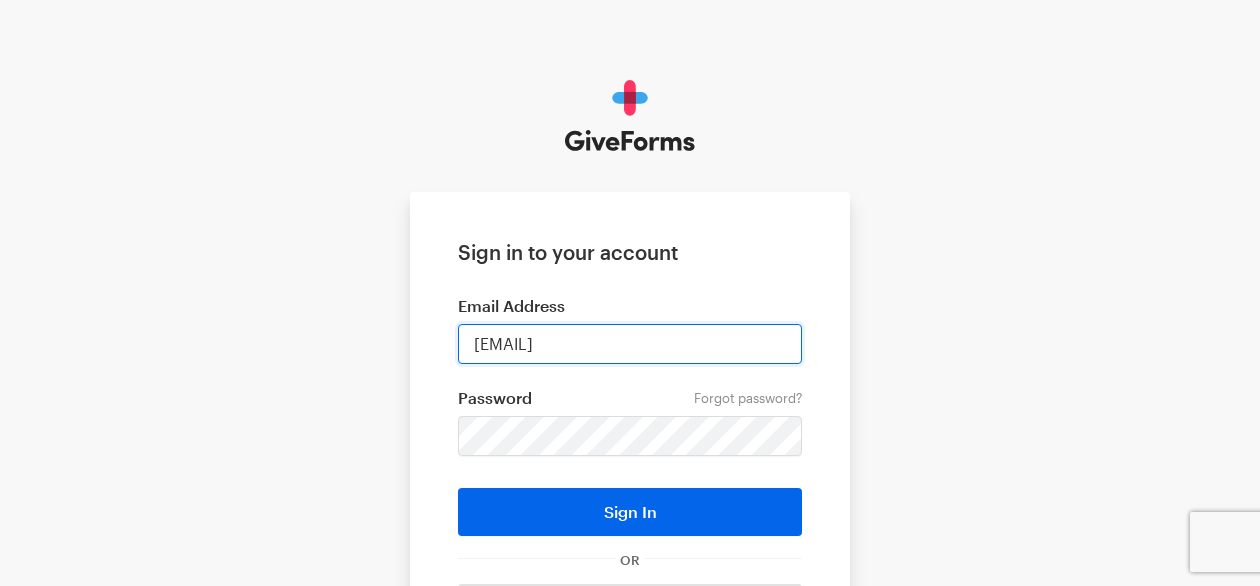 click on "bendkaufman@gmail.com" at bounding box center (630, 344) 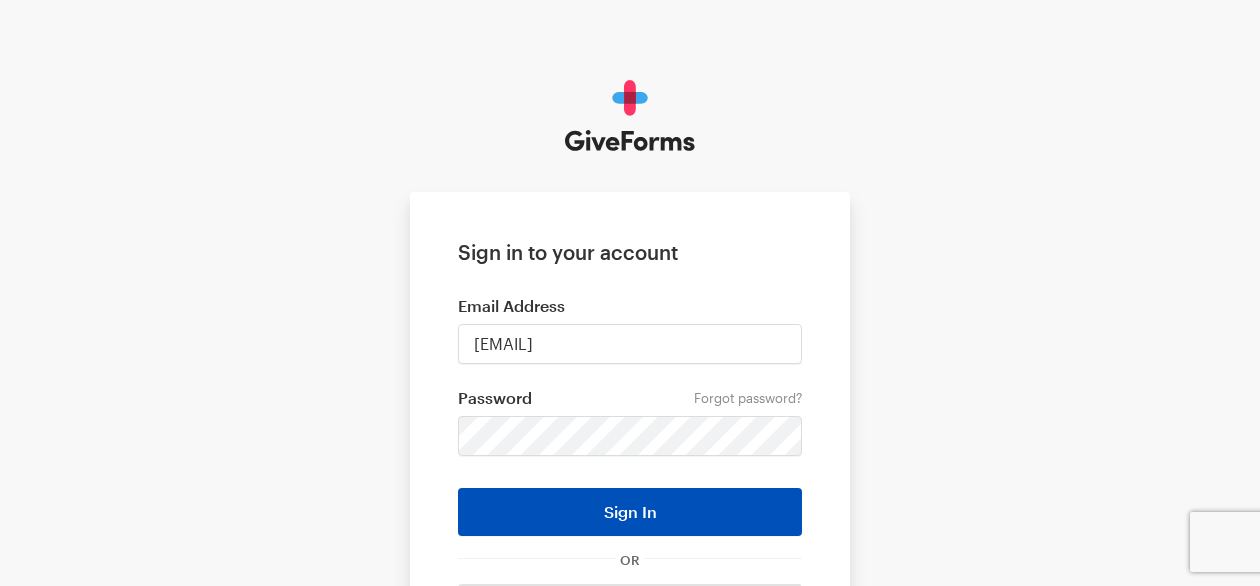 click on "Sign In" at bounding box center [630, 512] 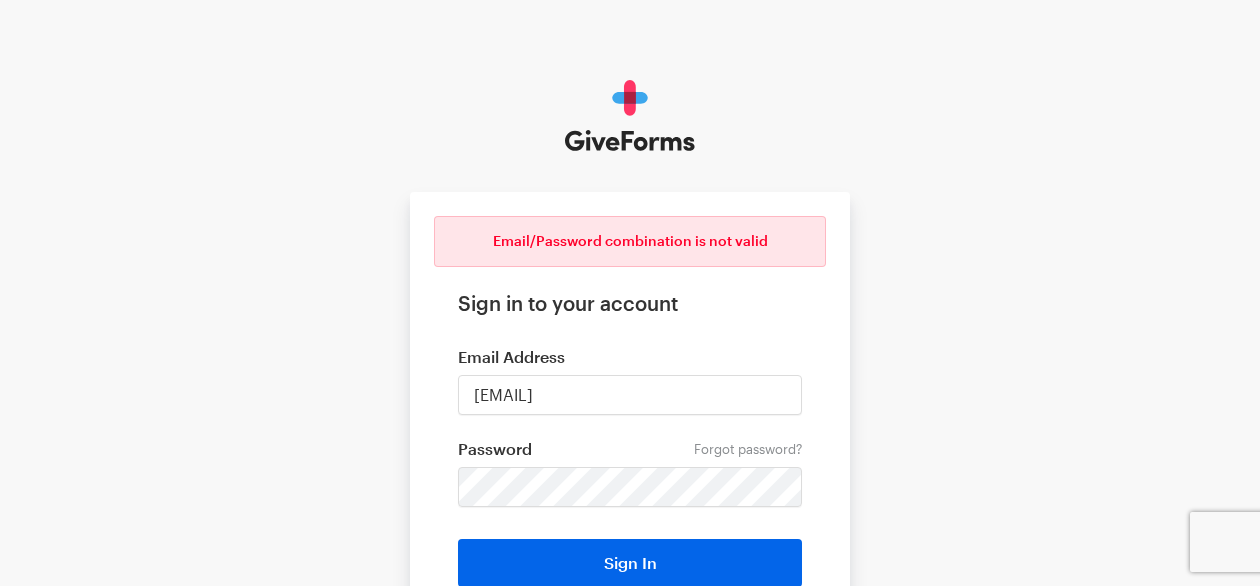scroll, scrollTop: 0, scrollLeft: 0, axis: both 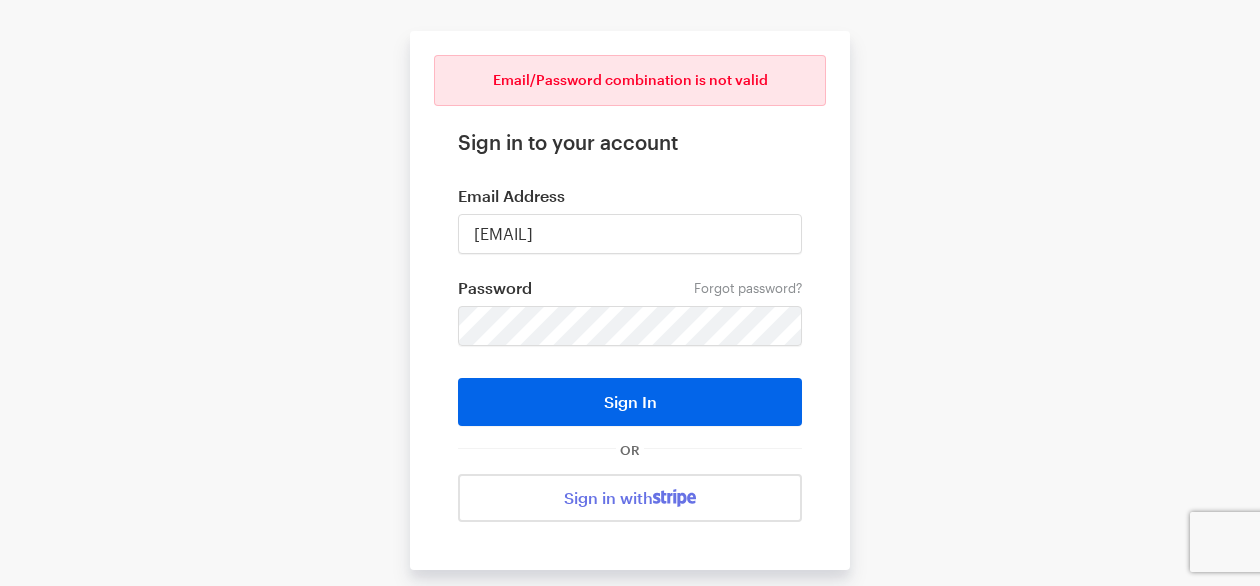 click on "Email/Password combination is not valid
Sign in to your account
Email Address
cbigulfcoast18@gmail.com
Forgot password?
Password
Sign In
OR
Sign in with
Don’t have an account?
Sign up for free" at bounding box center (630, 273) 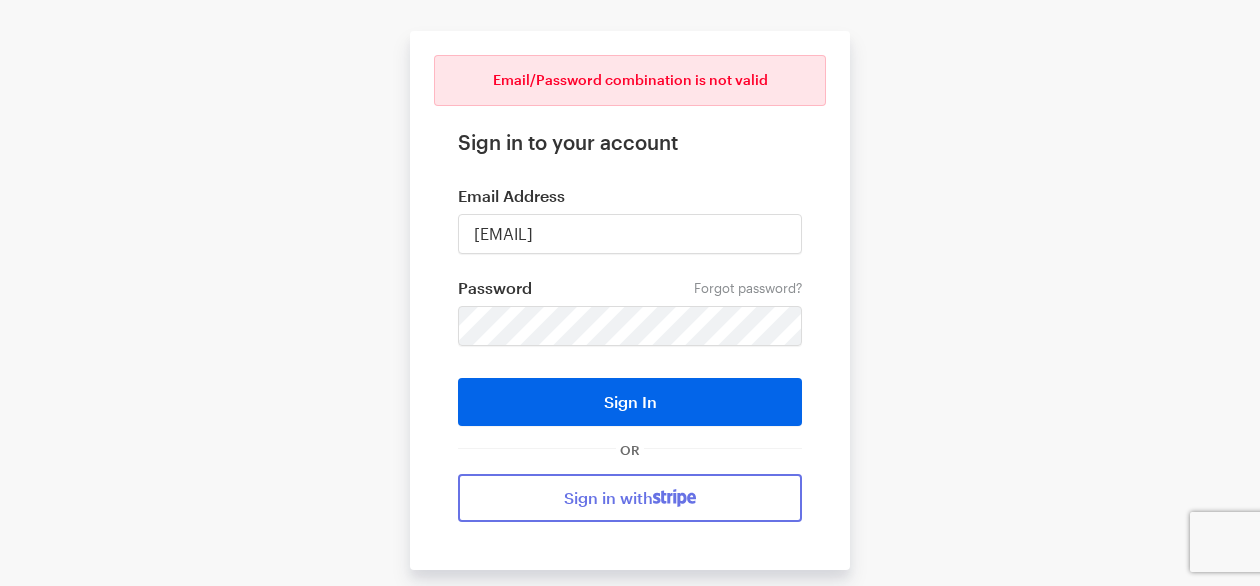 click on "Sign in with" at bounding box center (630, 498) 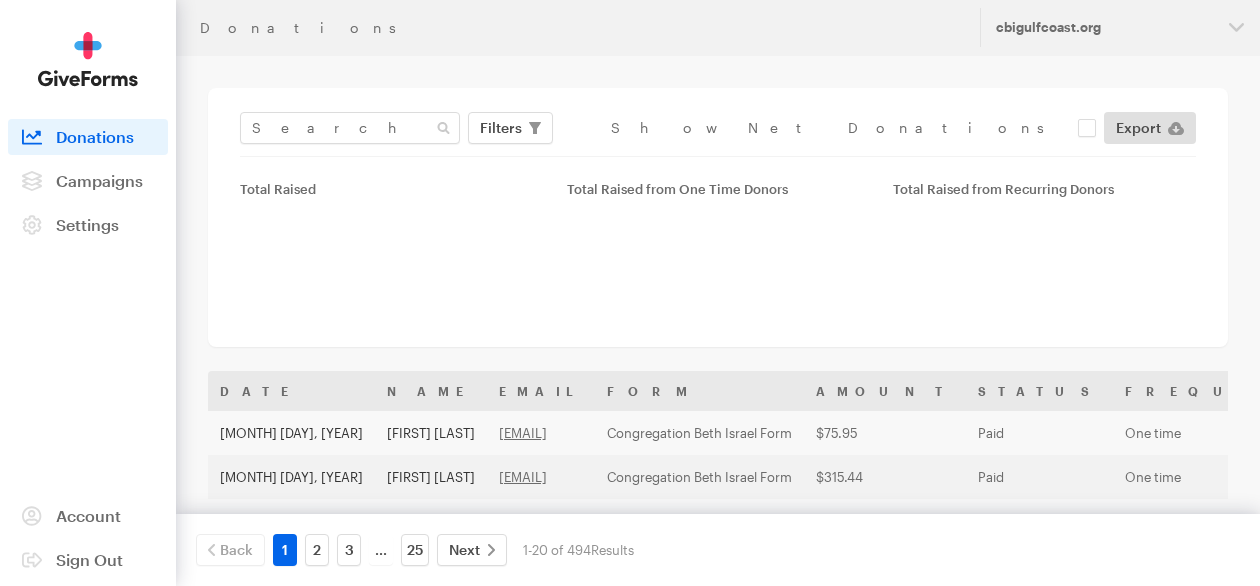 scroll, scrollTop: 0, scrollLeft: 0, axis: both 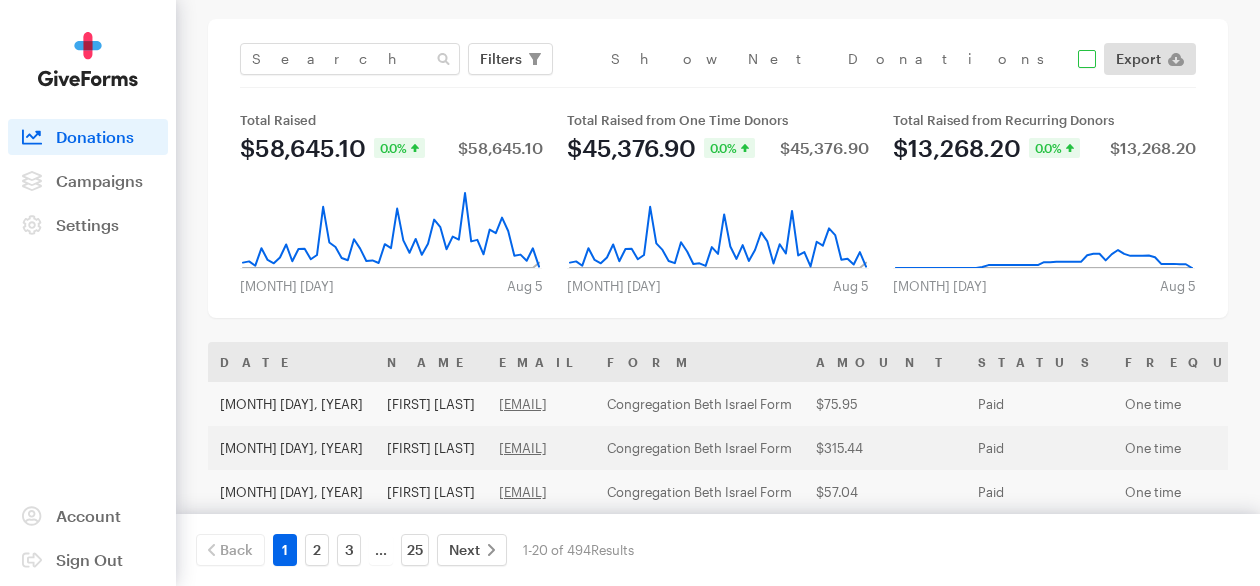 click at bounding box center (853, 59) 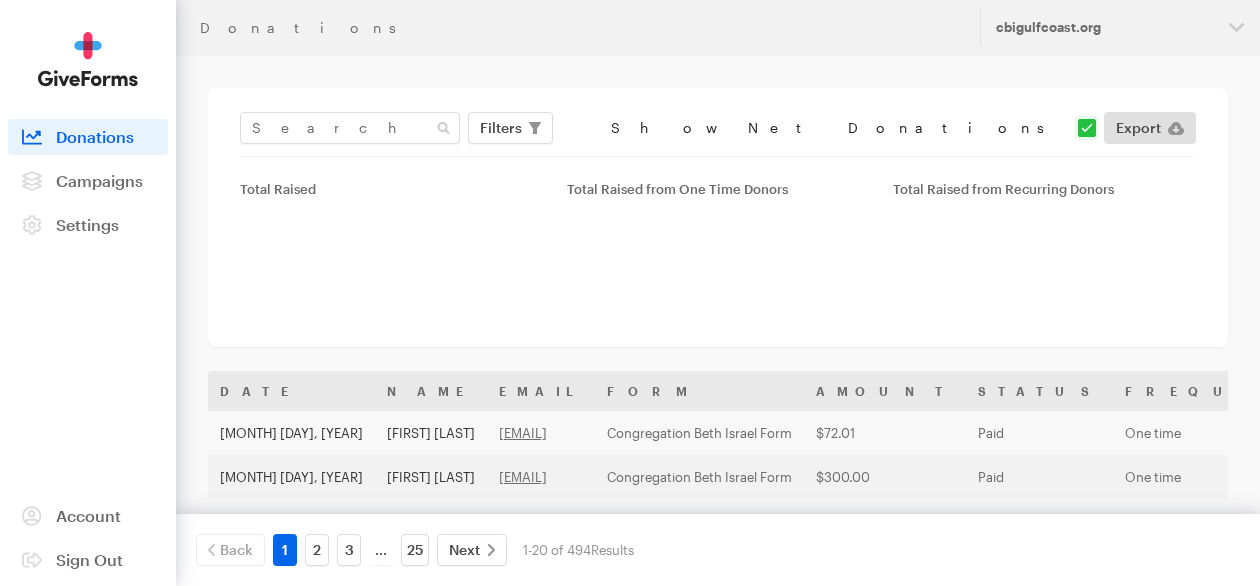 scroll, scrollTop: 0, scrollLeft: 0, axis: both 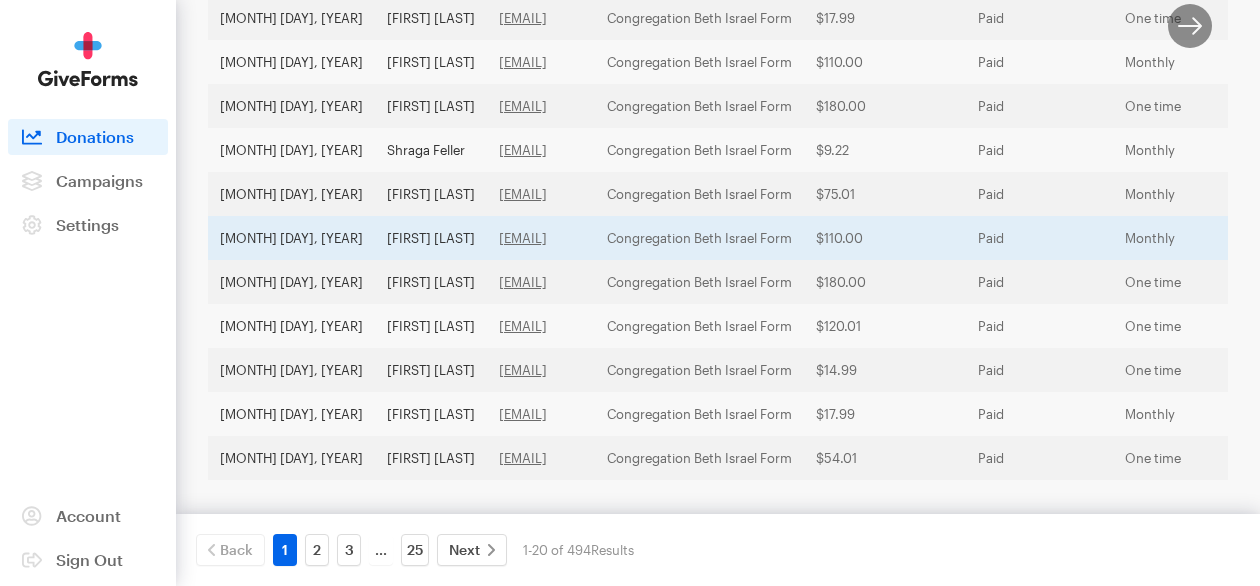 click on "Congregation Beth Israel Form" at bounding box center (699, 238) 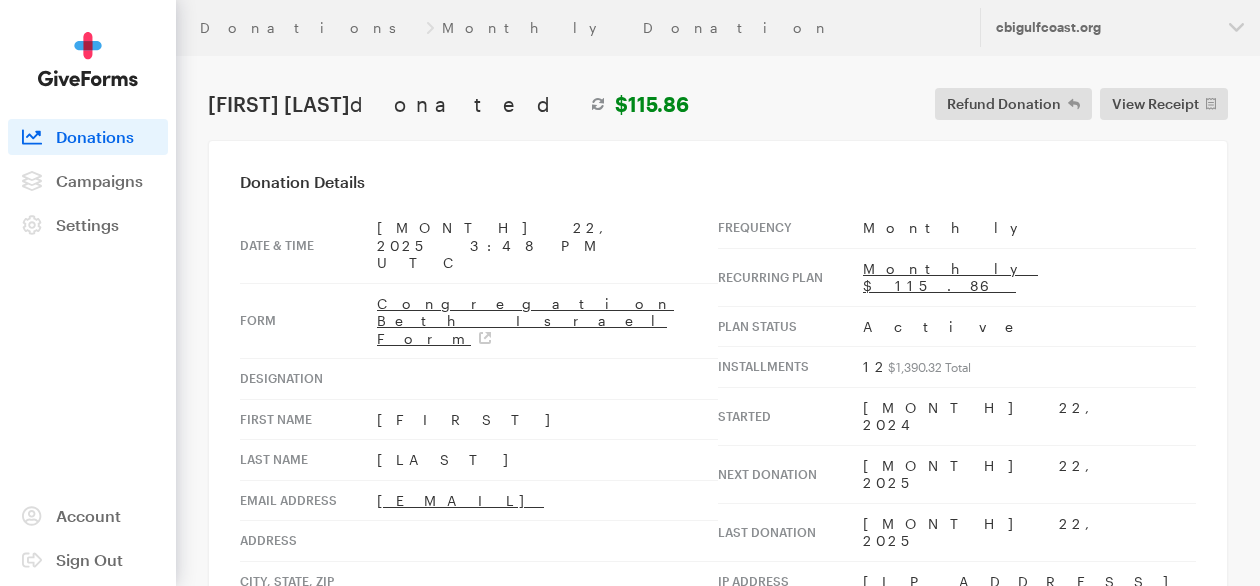 scroll, scrollTop: 0, scrollLeft: 0, axis: both 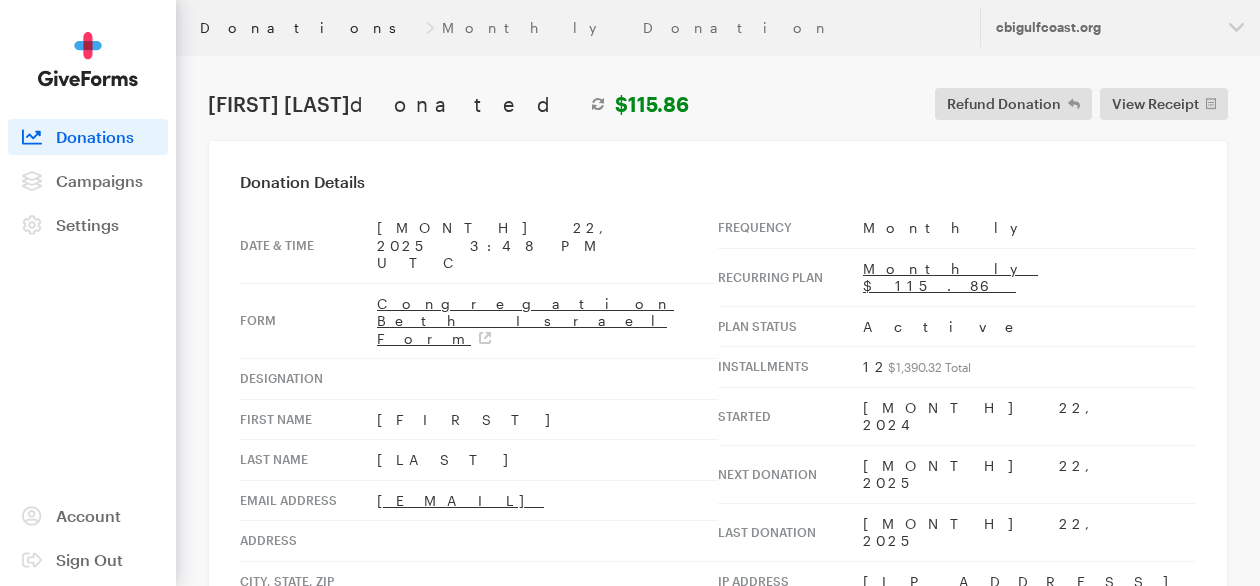 click on "Donations" at bounding box center (309, 28) 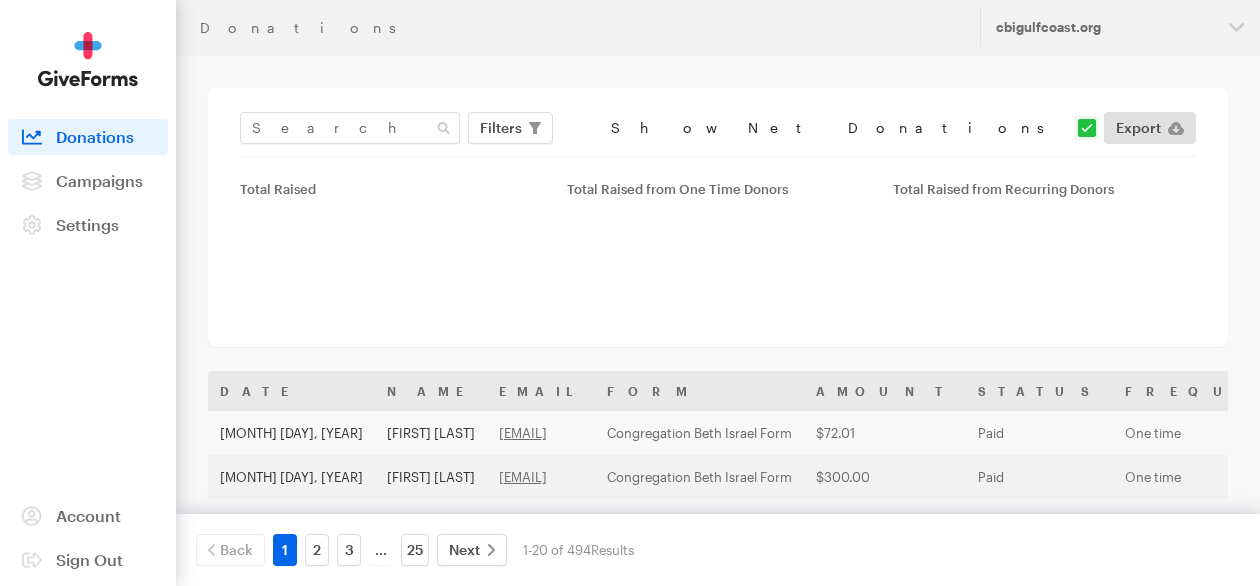 scroll, scrollTop: 0, scrollLeft: 0, axis: both 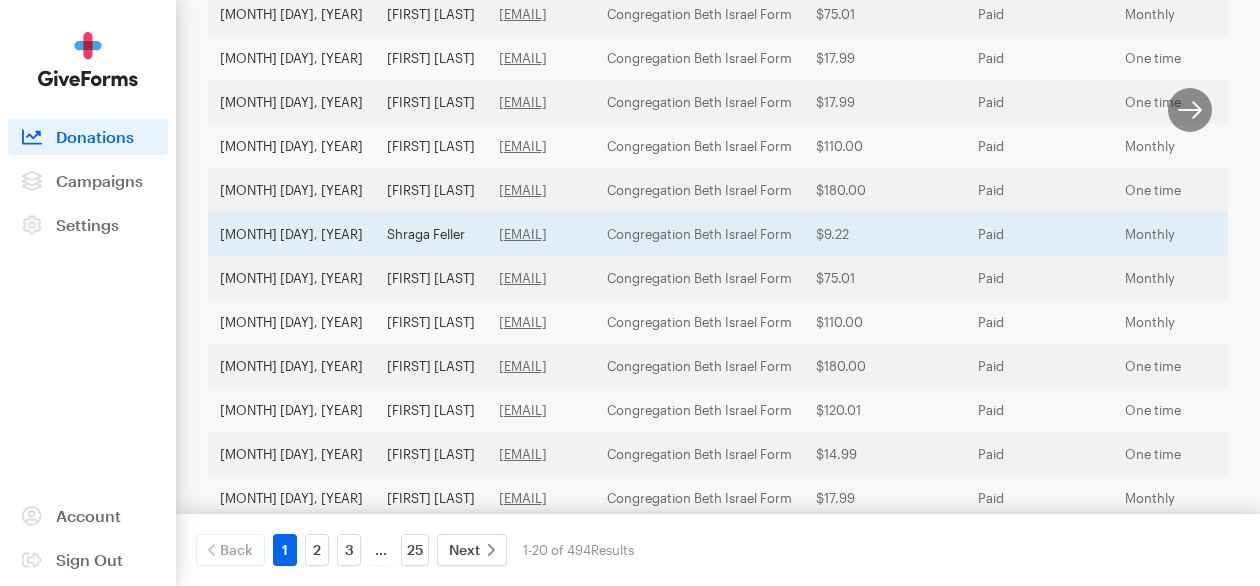 click on "Shraga Feller" at bounding box center (431, 234) 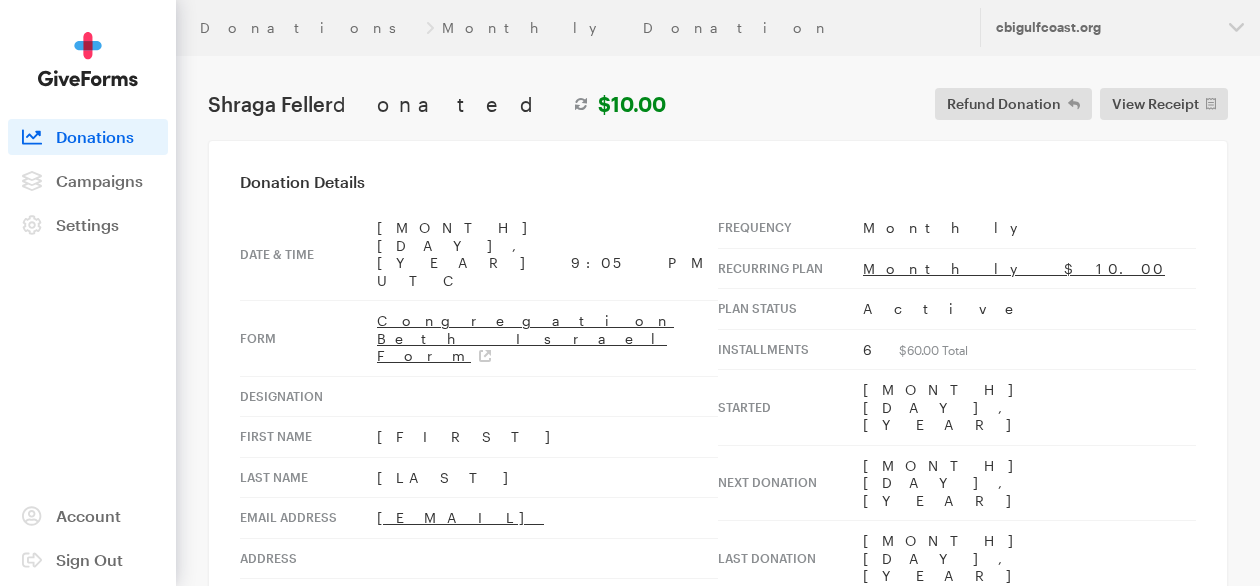 scroll, scrollTop: 0, scrollLeft: 0, axis: both 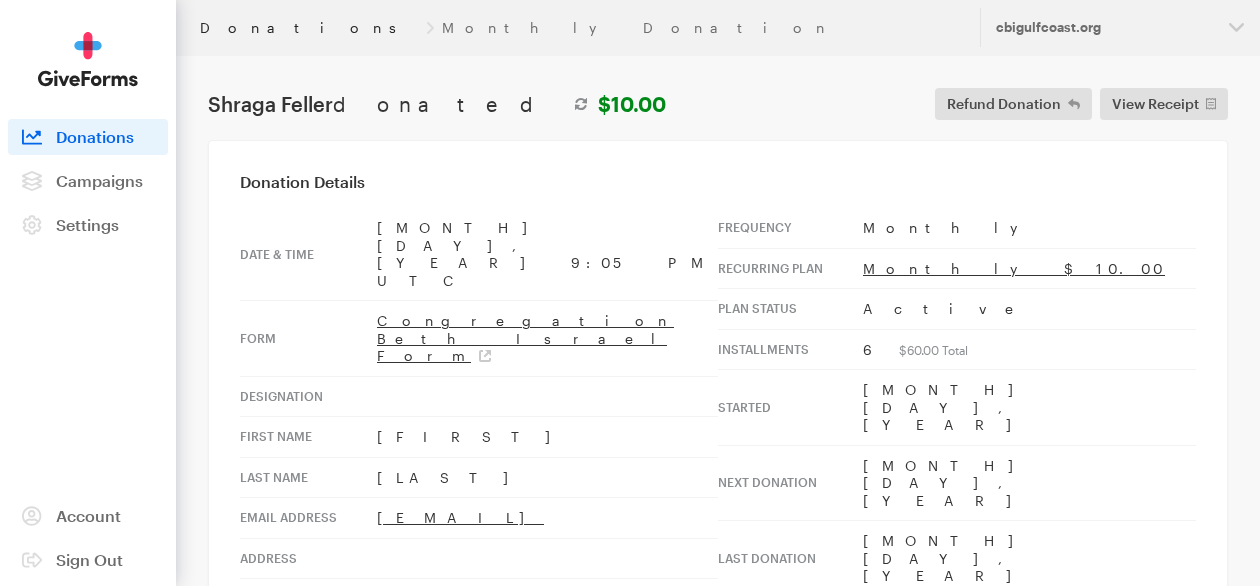 click on "Donations" at bounding box center [309, 28] 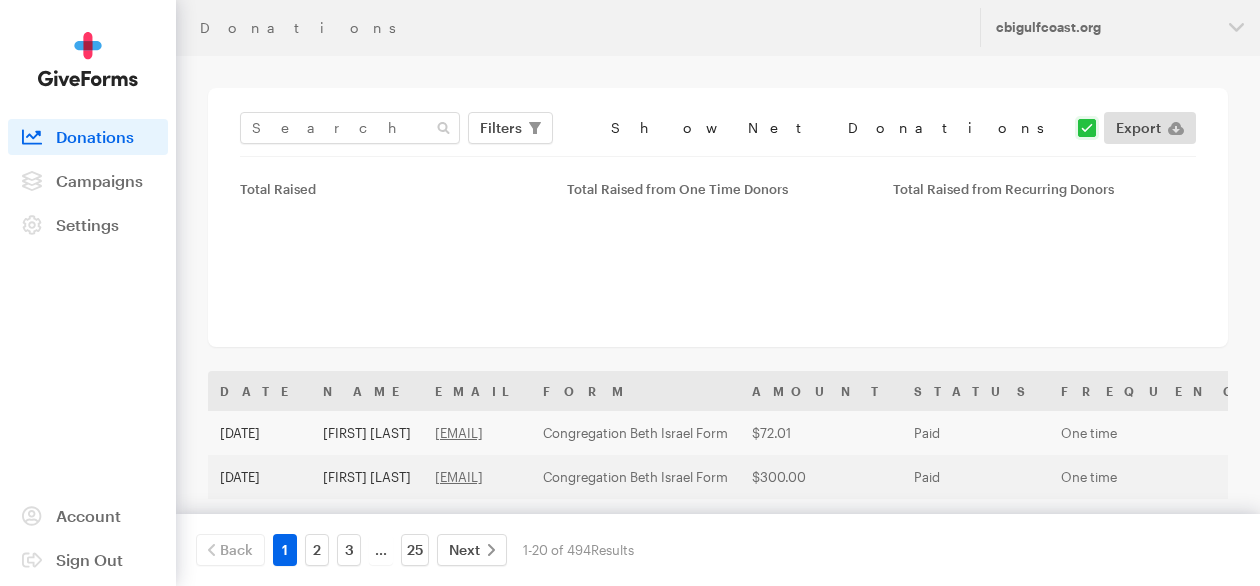 scroll, scrollTop: 0, scrollLeft: 0, axis: both 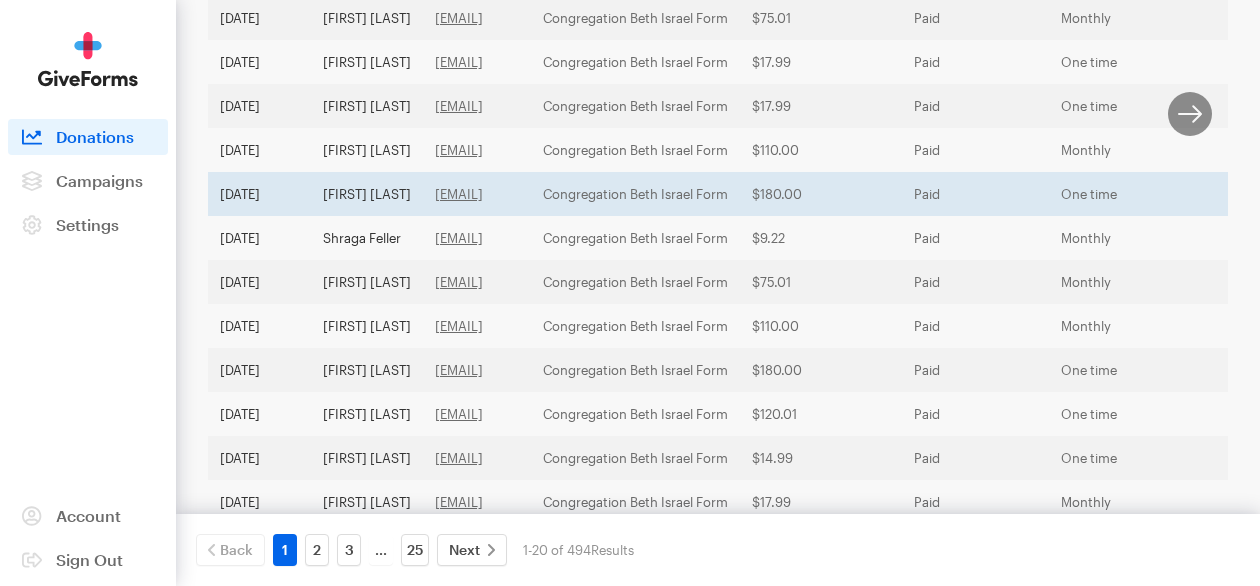 click on "[FIRST] [LAST]" at bounding box center [367, 194] 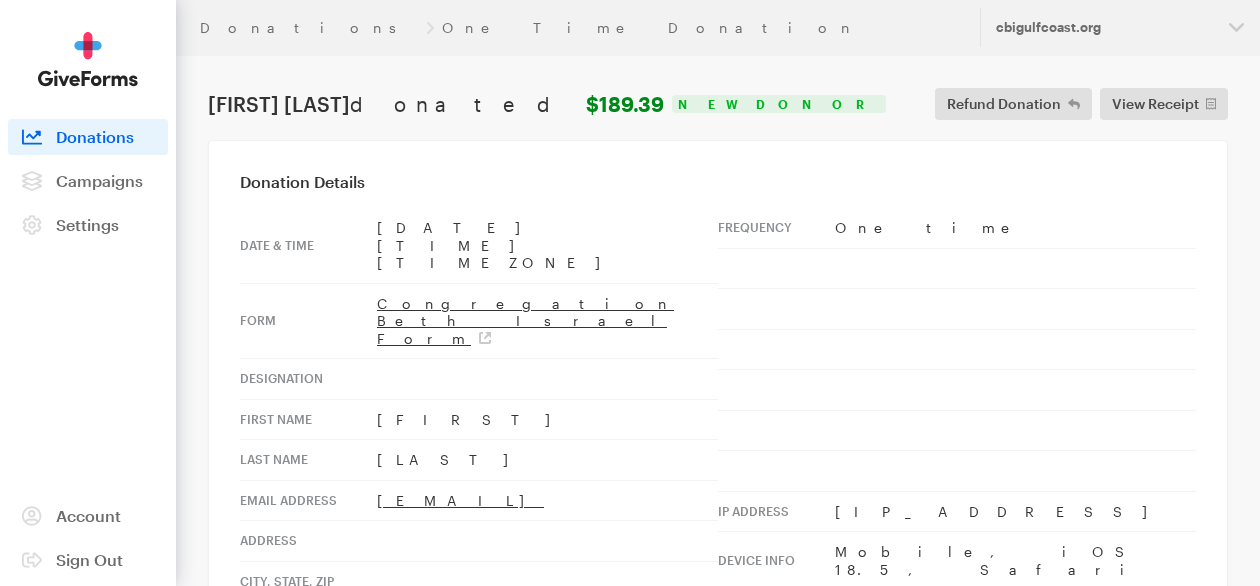 scroll, scrollTop: 0, scrollLeft: 0, axis: both 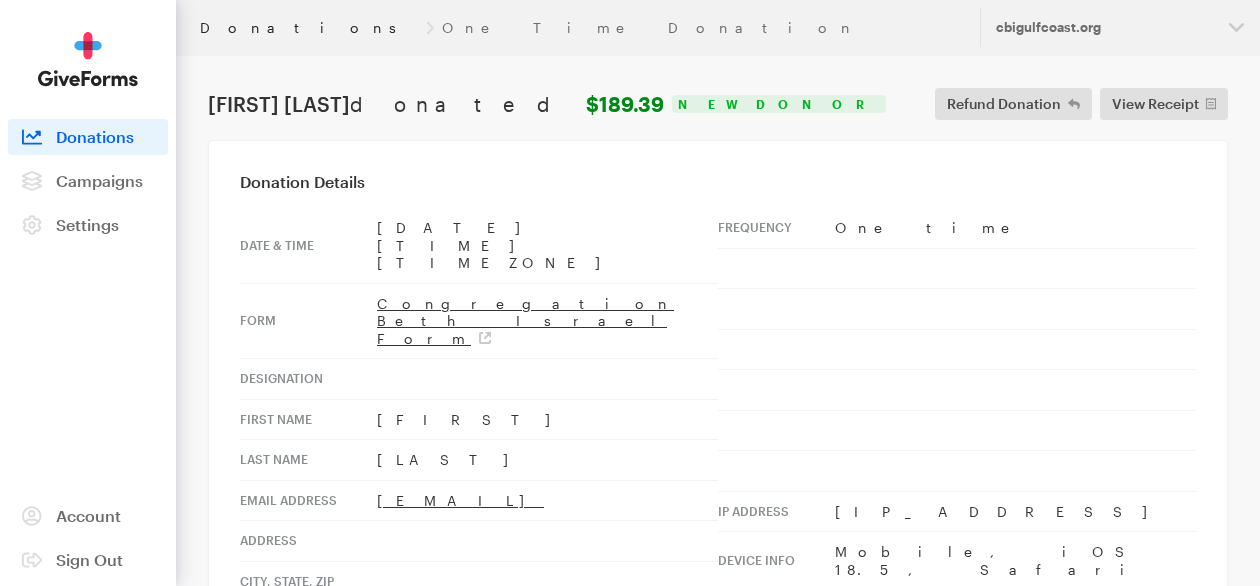 click on "Donations" at bounding box center (309, 28) 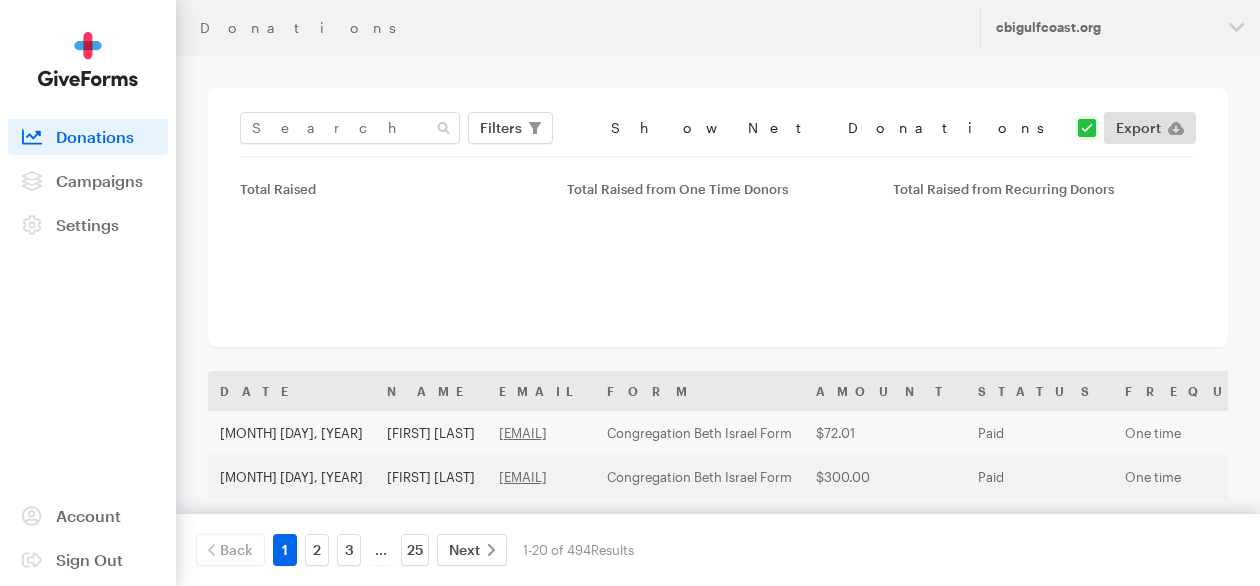 scroll, scrollTop: 0, scrollLeft: 0, axis: both 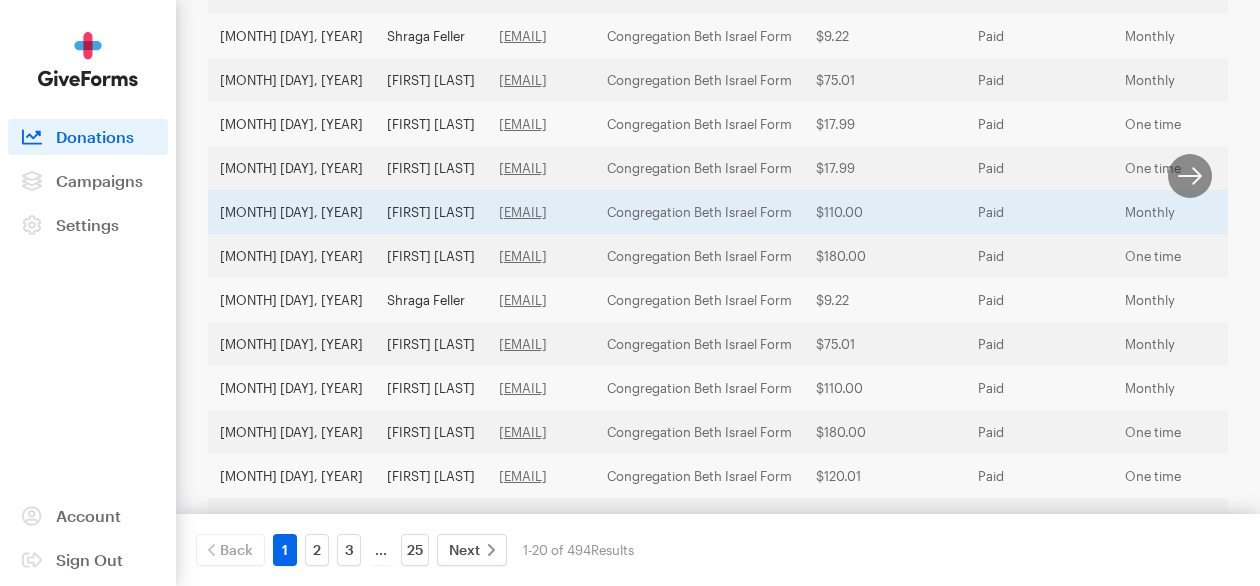 click on "[FIRST] [LAST]" at bounding box center [431, 212] 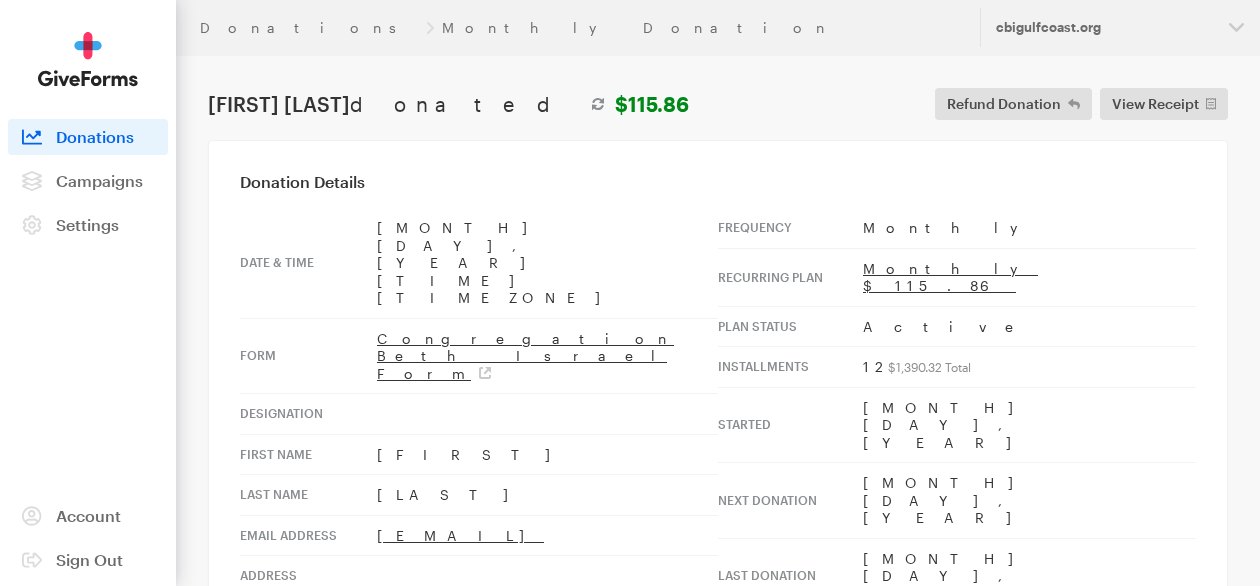 scroll, scrollTop: 0, scrollLeft: 0, axis: both 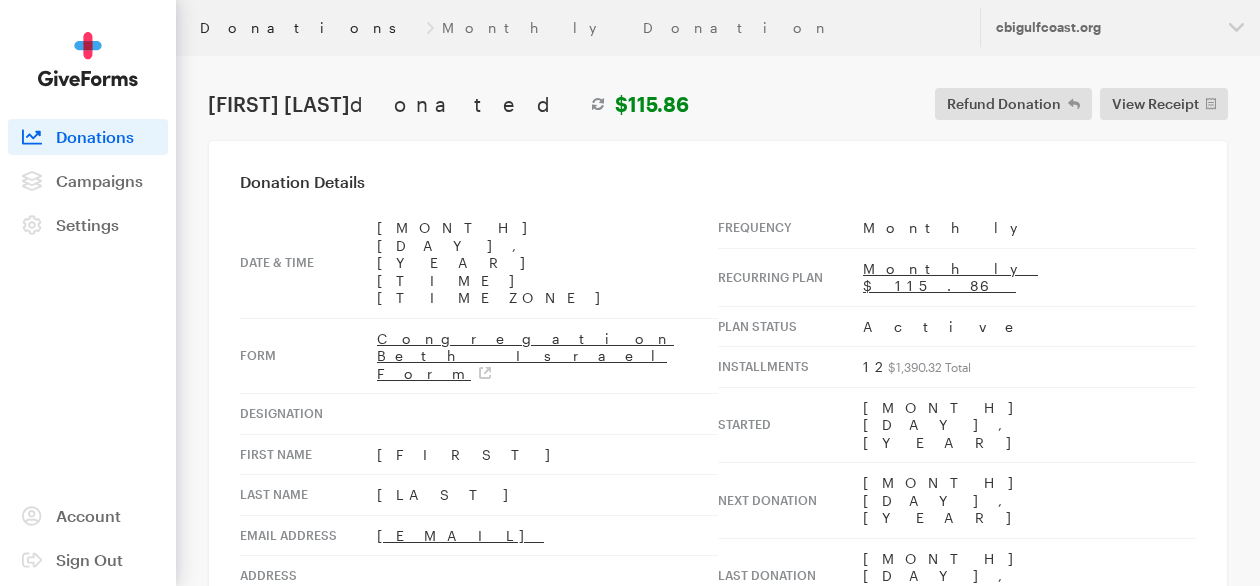 click on "Donations" at bounding box center [309, 28] 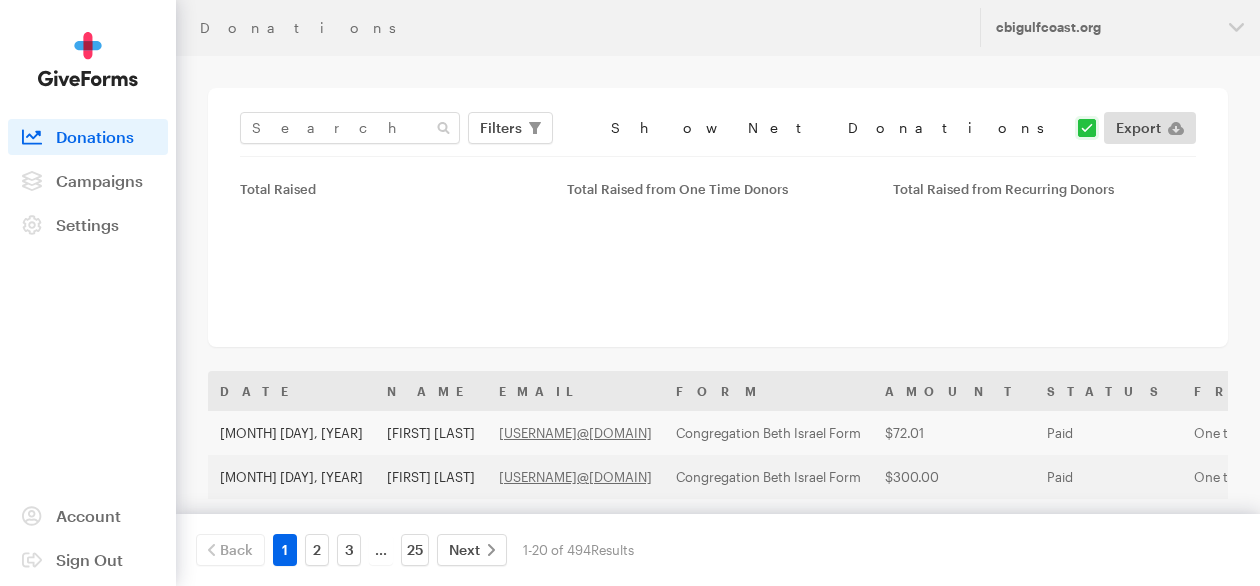 scroll, scrollTop: 0, scrollLeft: 0, axis: both 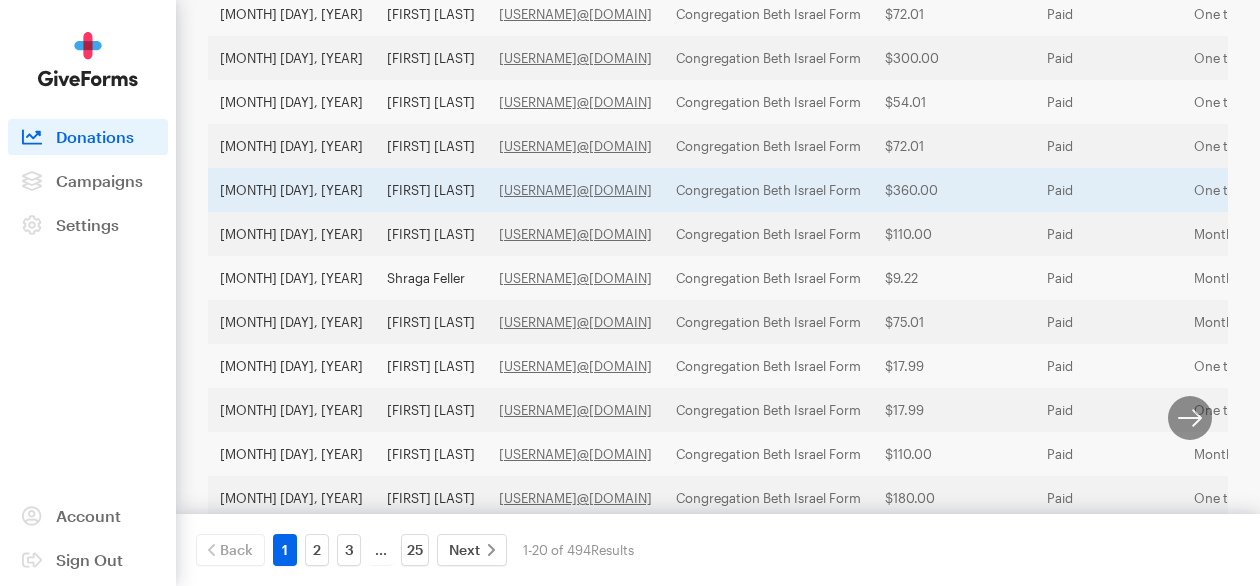 click on "Debbie Goldin" at bounding box center [431, 190] 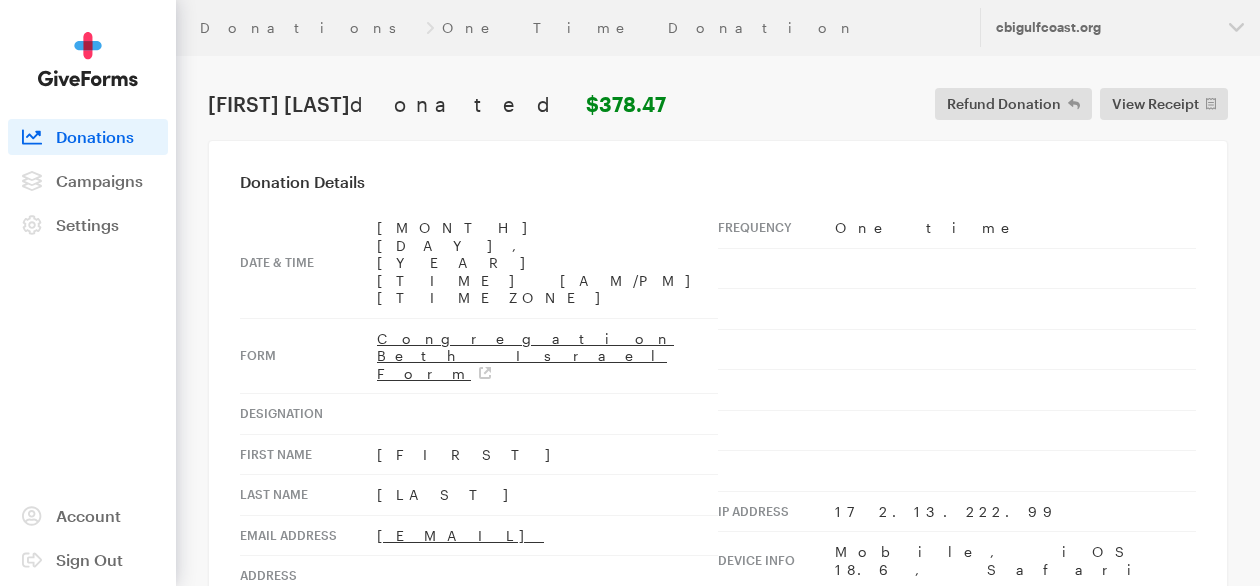 scroll, scrollTop: 0, scrollLeft: 0, axis: both 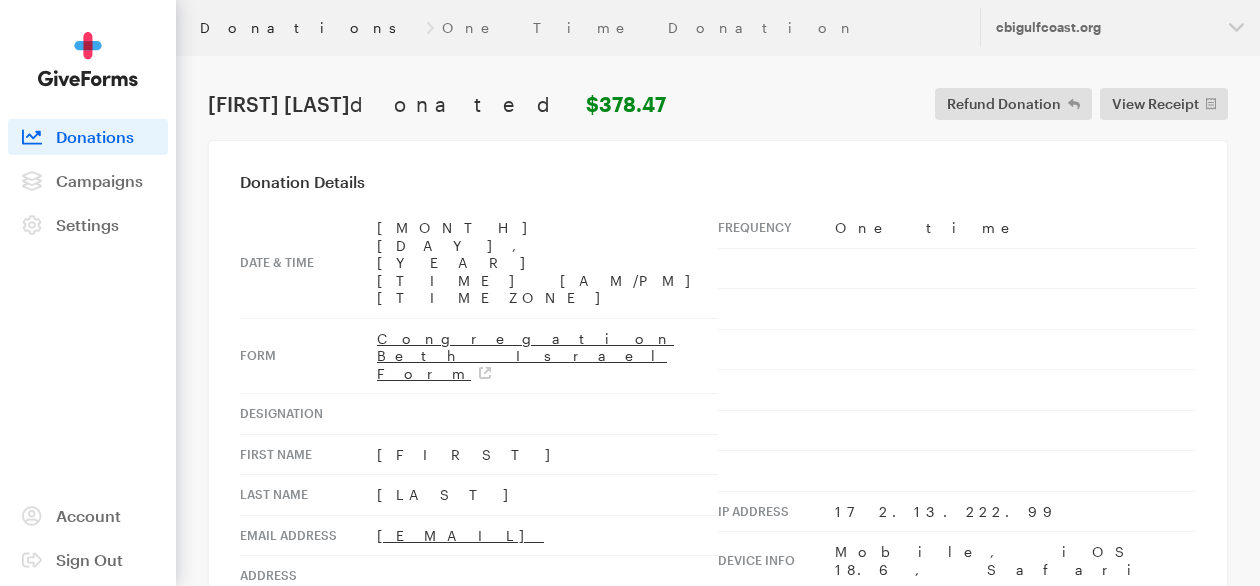 click on "Donations" at bounding box center [309, 28] 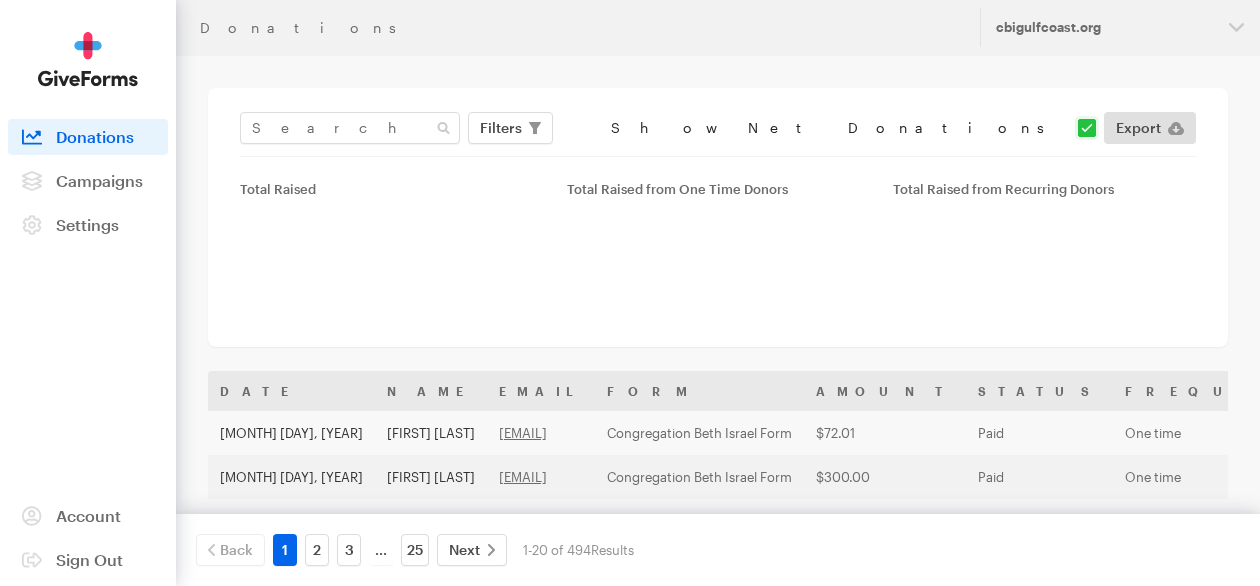 scroll, scrollTop: 0, scrollLeft: 0, axis: both 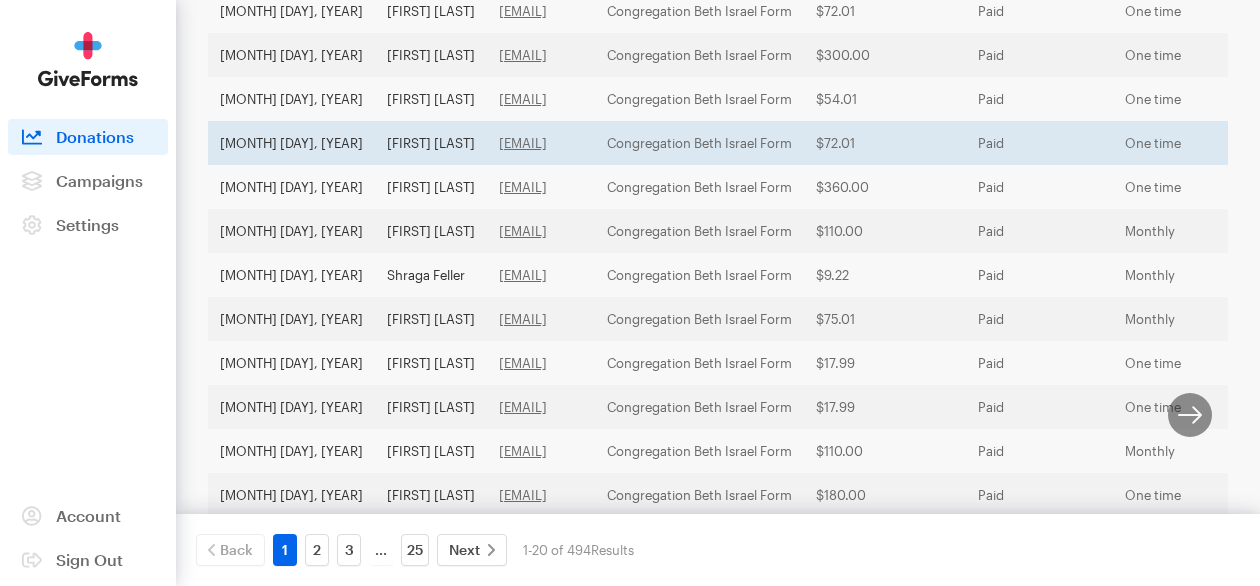 click on "[FIRST] [LAST]" at bounding box center (431, 143) 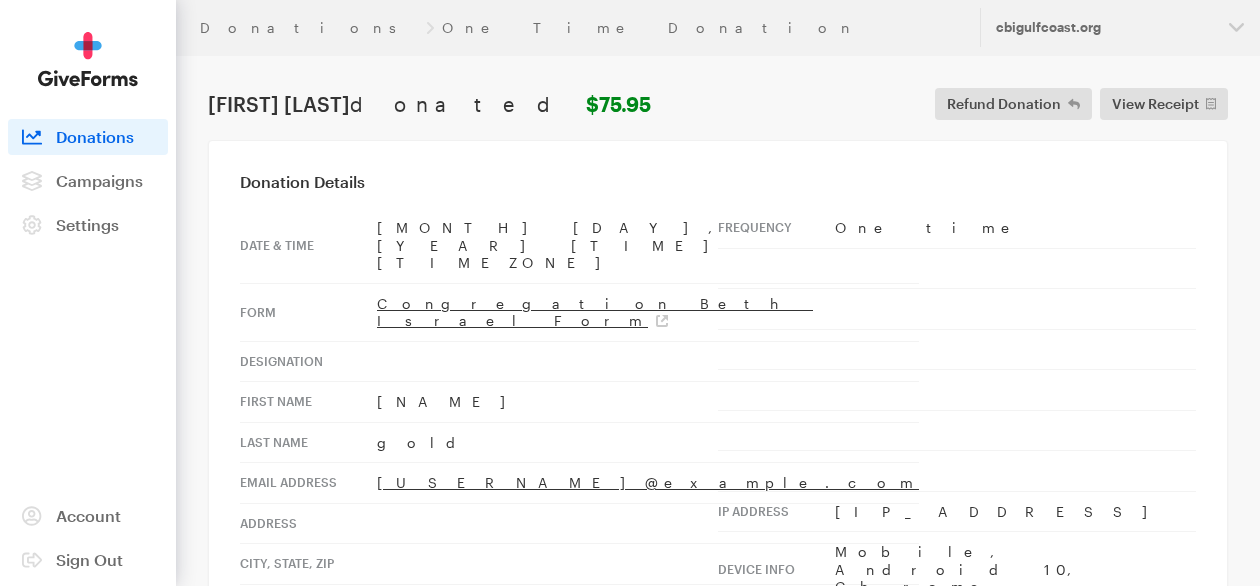 scroll, scrollTop: 0, scrollLeft: 0, axis: both 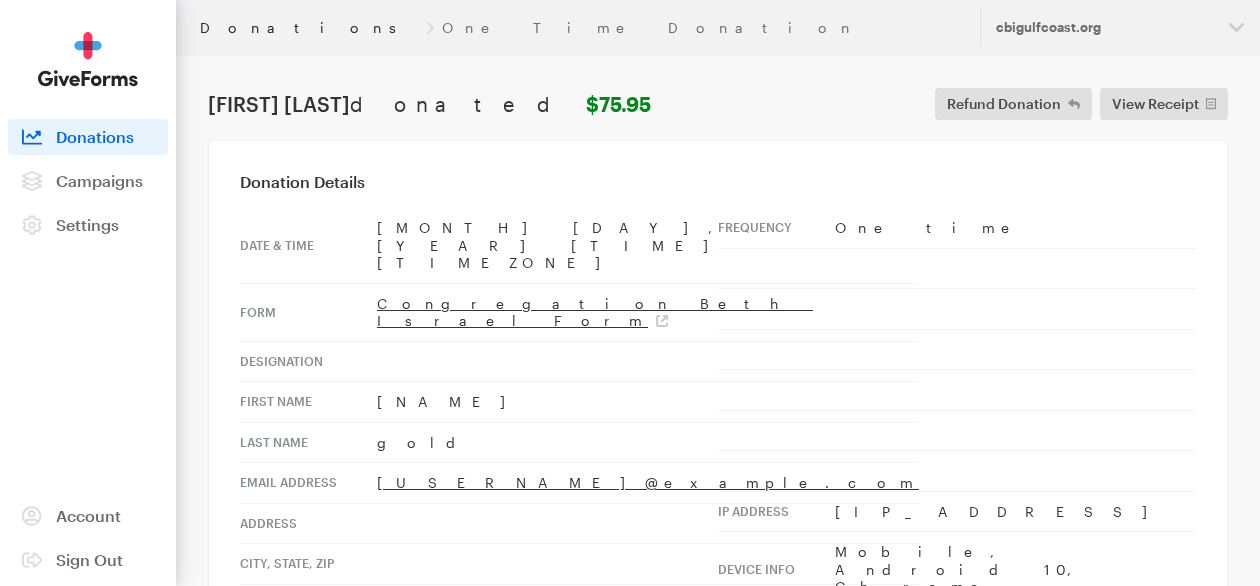 click on "Donations" at bounding box center [309, 28] 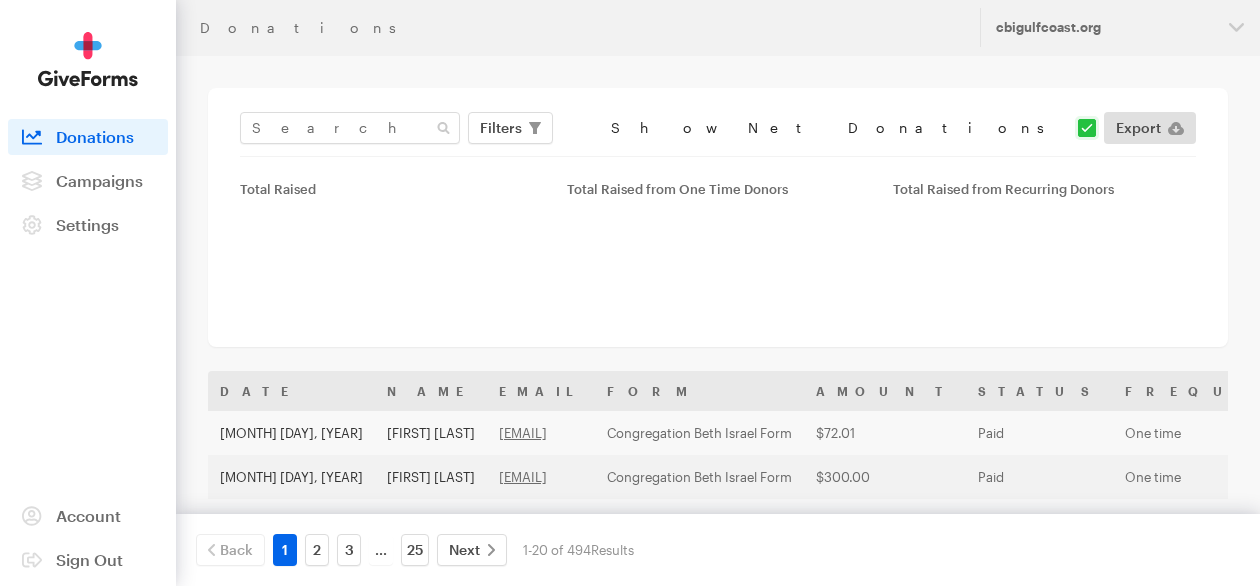 scroll, scrollTop: 0, scrollLeft: 0, axis: both 